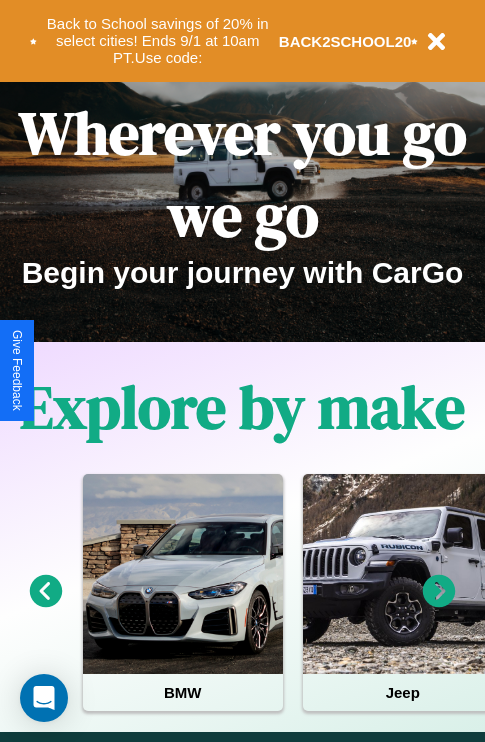 scroll, scrollTop: 308, scrollLeft: 0, axis: vertical 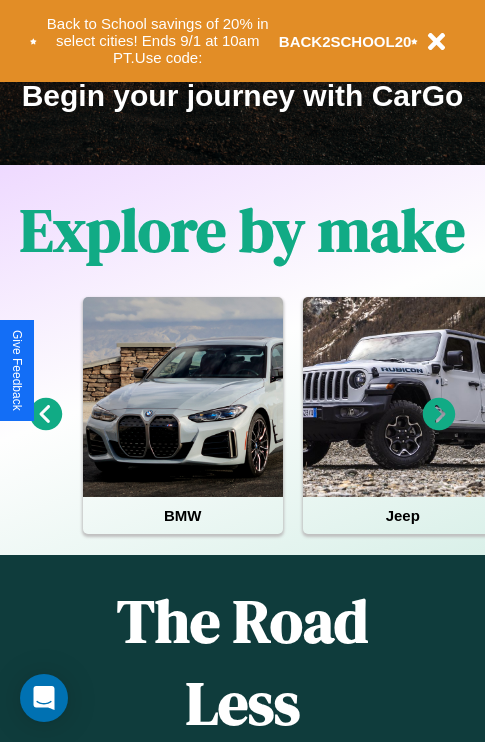 click 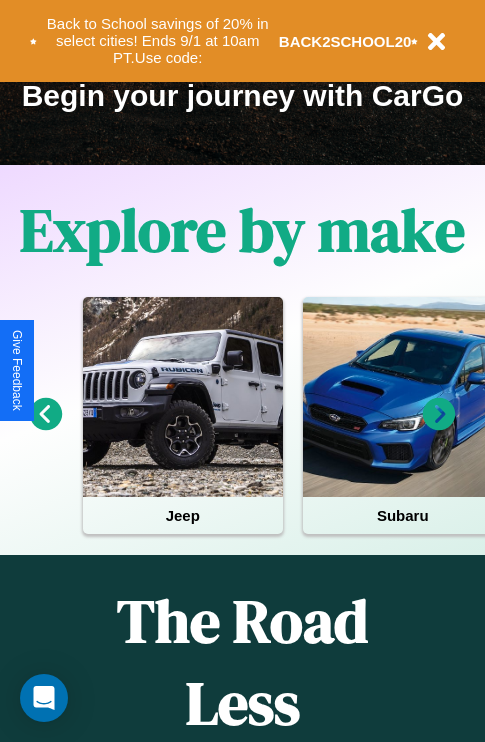 click 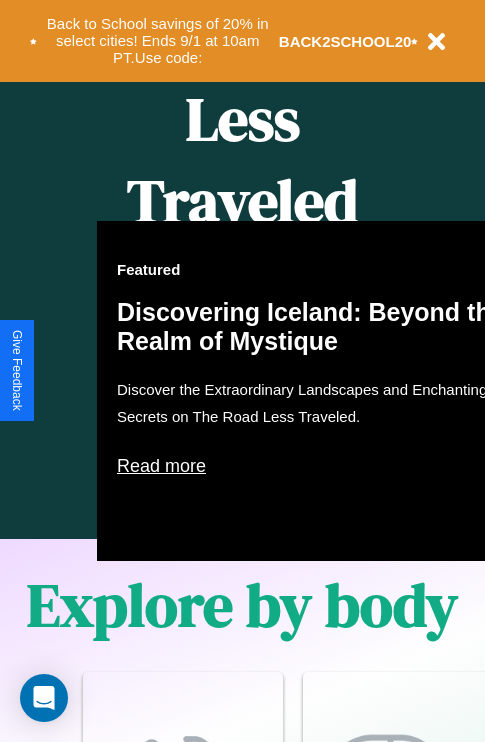 scroll, scrollTop: 1558, scrollLeft: 0, axis: vertical 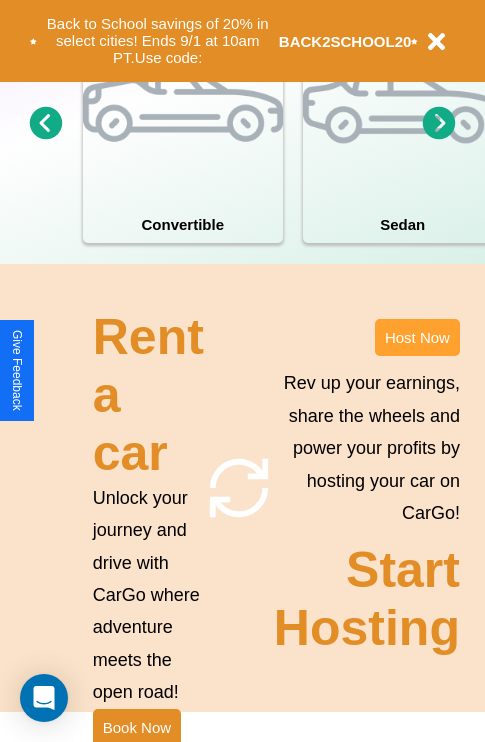 click on "Host Now" at bounding box center [417, 337] 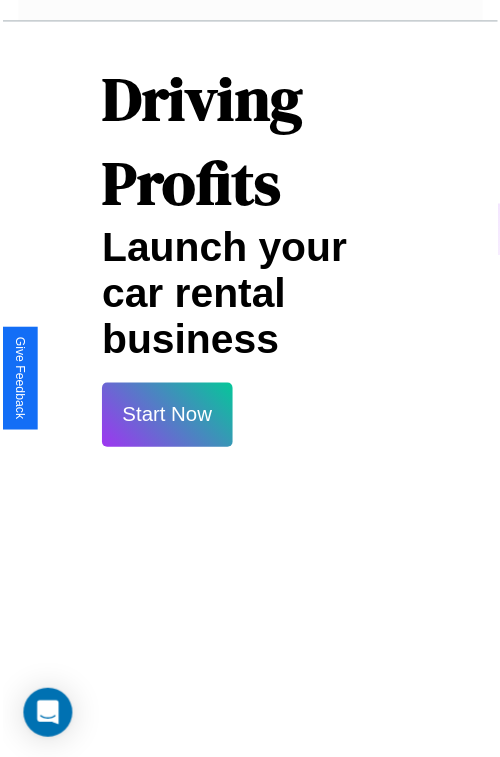 scroll, scrollTop: 35, scrollLeft: 0, axis: vertical 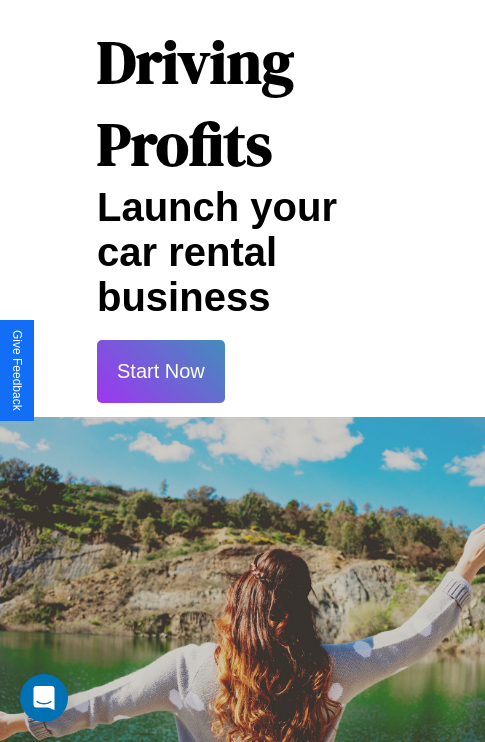 click on "Start Now" at bounding box center [161, 371] 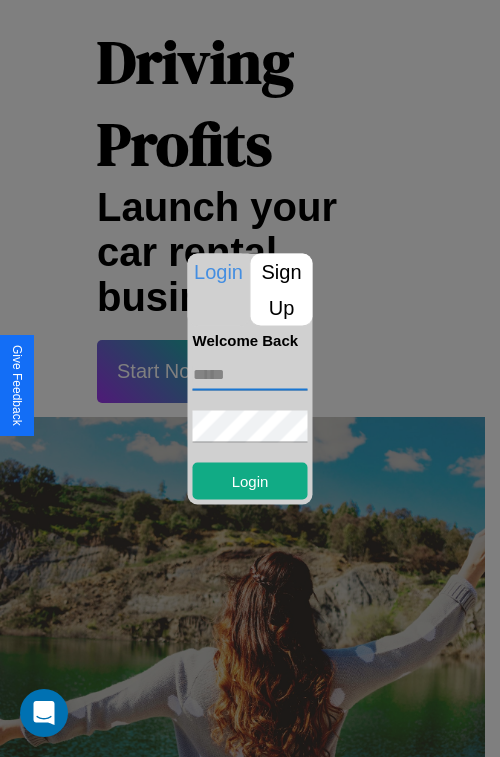 click at bounding box center [250, 374] 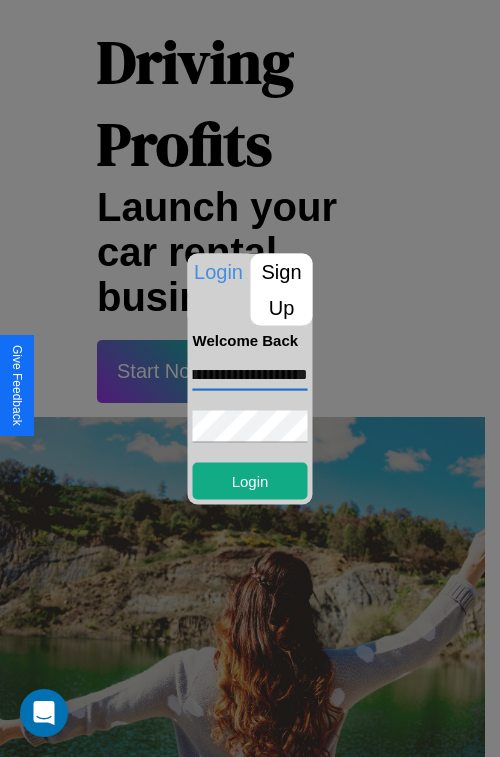 scroll, scrollTop: 0, scrollLeft: 66, axis: horizontal 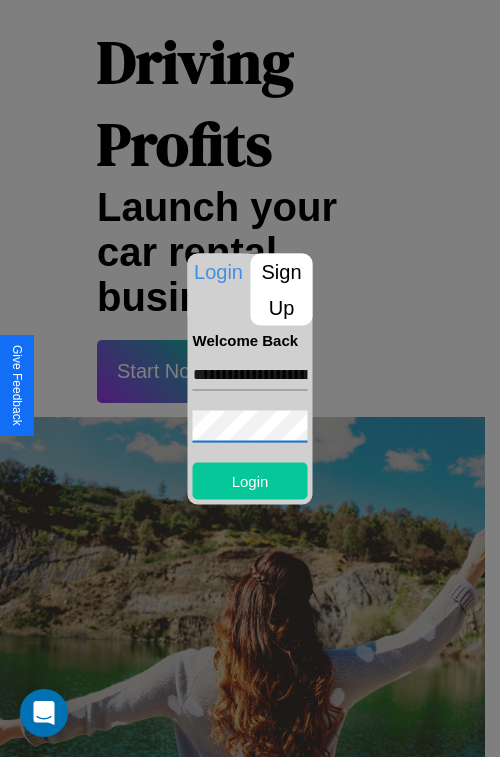 click on "Login" at bounding box center [250, 480] 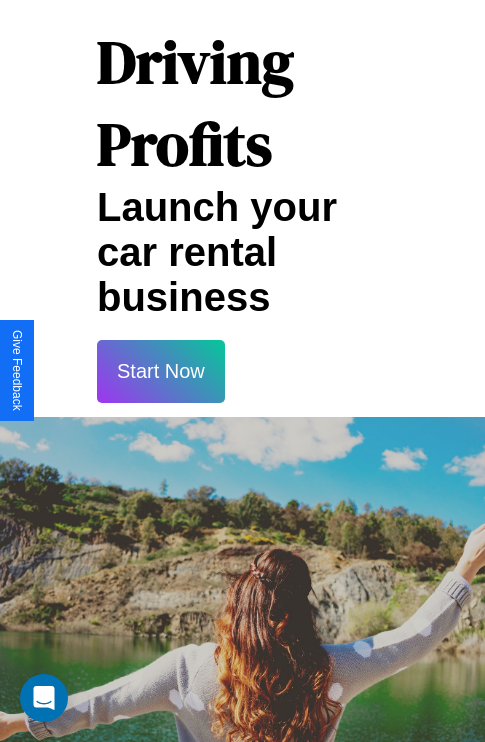 scroll, scrollTop: 37, scrollLeft: 0, axis: vertical 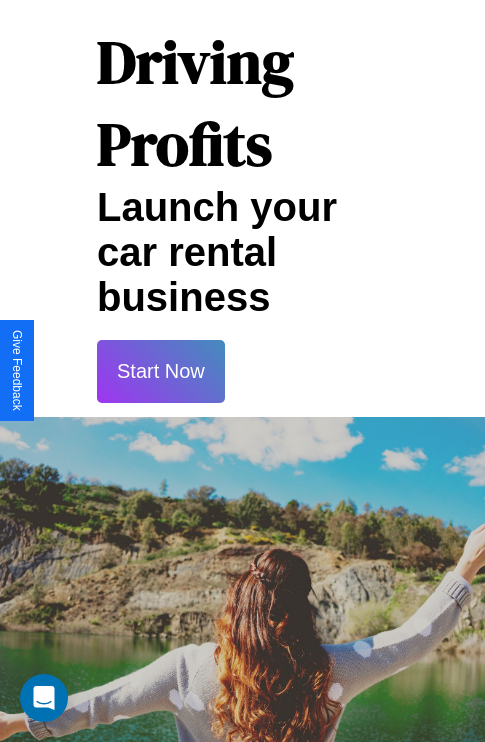 click on "Start Now" at bounding box center [161, 371] 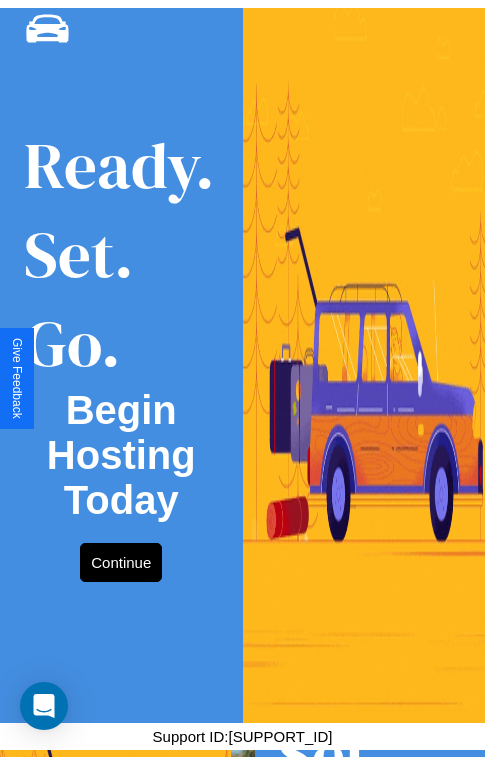 scroll, scrollTop: 0, scrollLeft: 0, axis: both 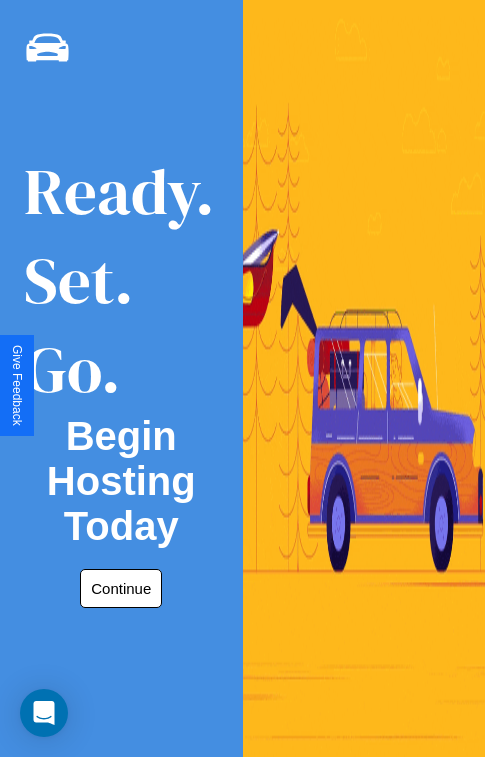 click on "Continue" at bounding box center [121, 588] 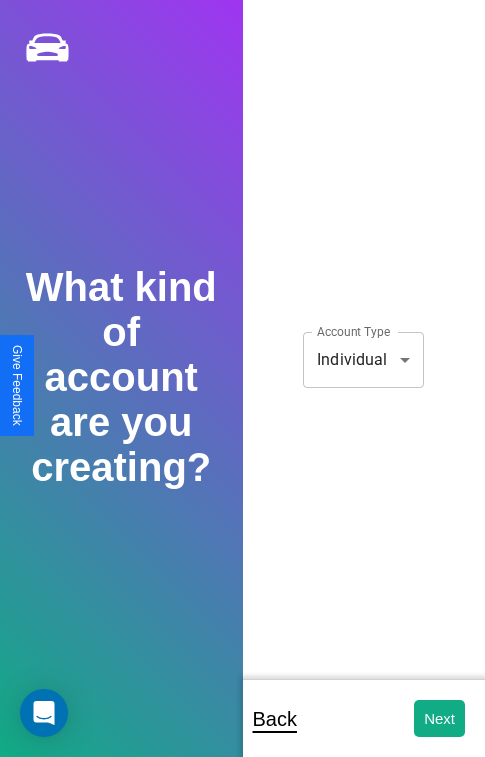 click on "**********" at bounding box center [242, 392] 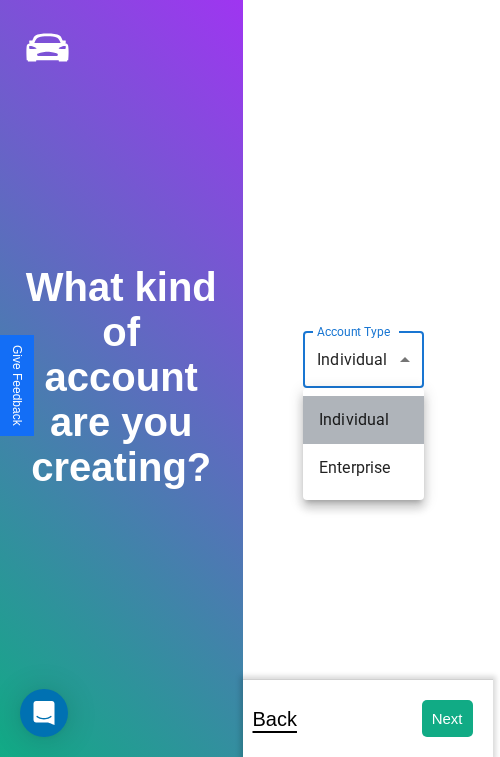 click on "Individual" at bounding box center (363, 420) 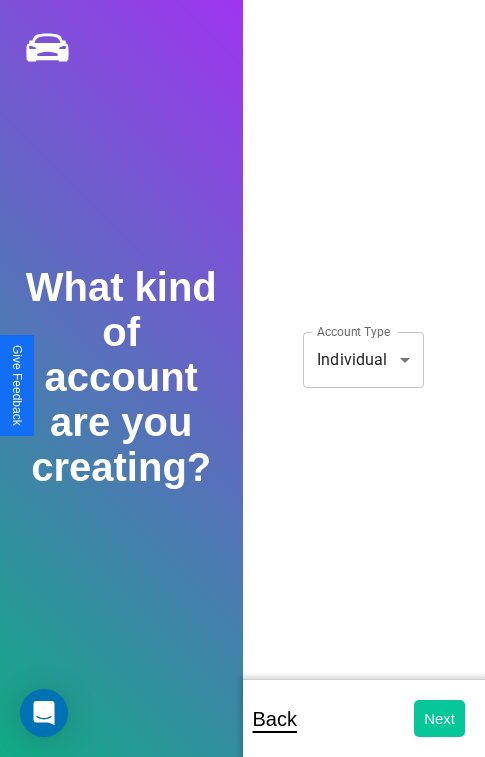 click on "Next" at bounding box center (439, 718) 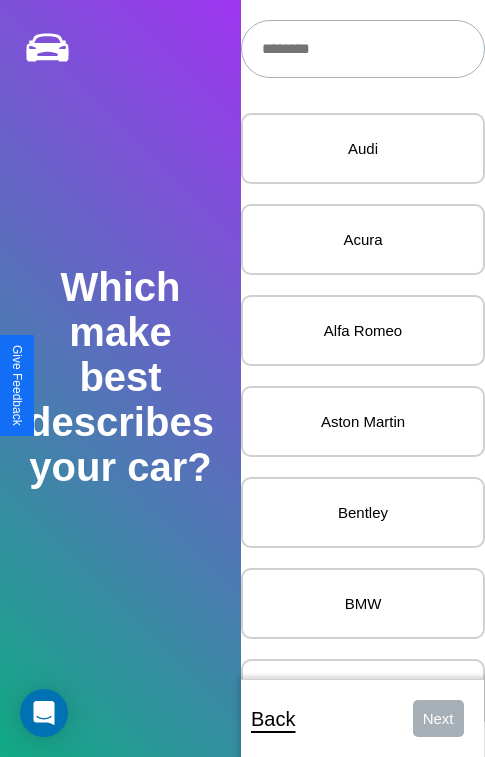 scroll, scrollTop: 27, scrollLeft: 0, axis: vertical 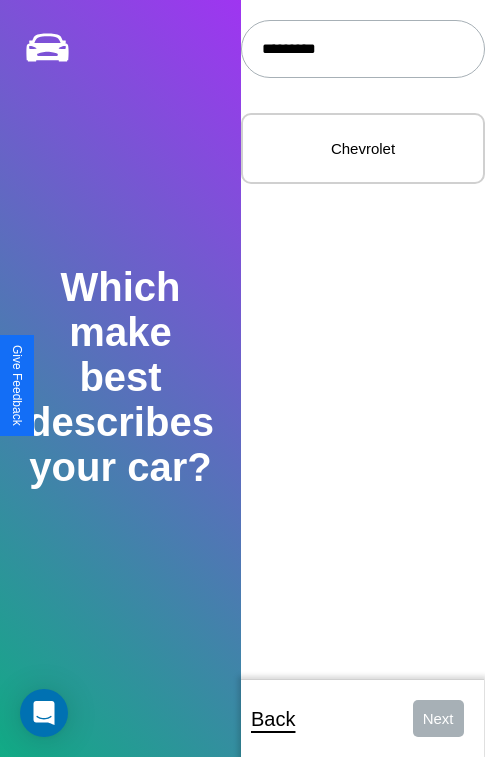 type on "*********" 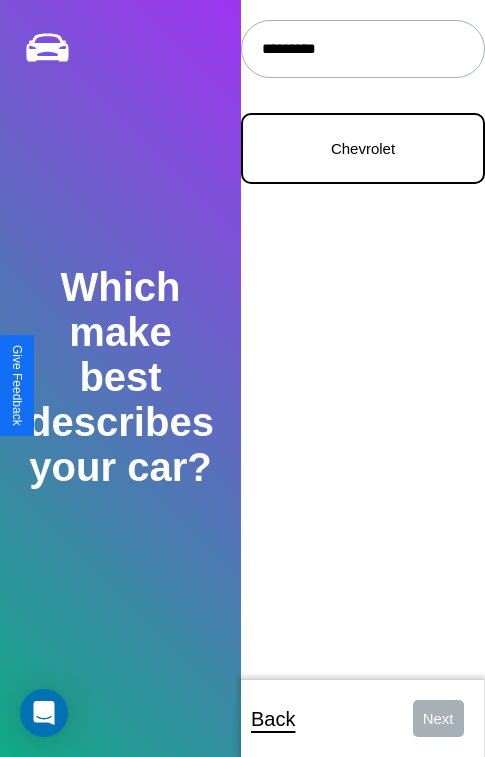click on "Chevrolet" at bounding box center [363, 148] 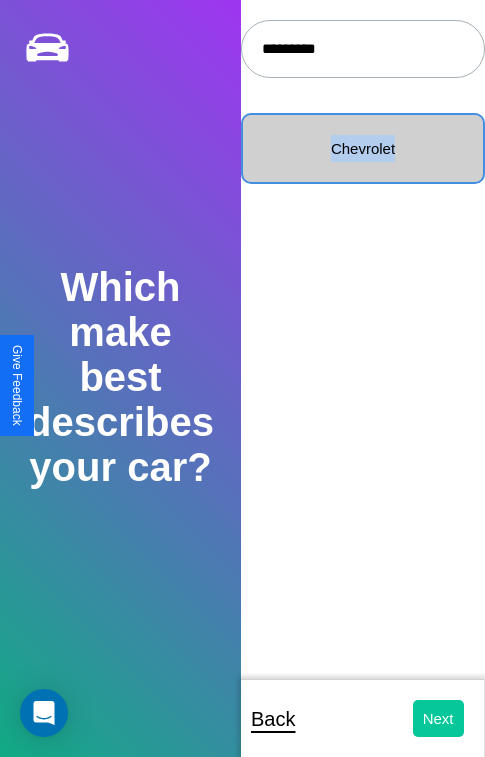 click on "Next" at bounding box center (438, 718) 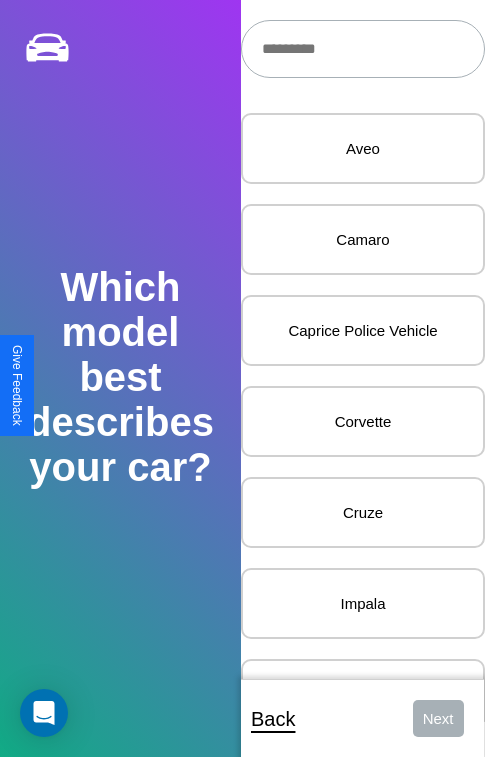 scroll, scrollTop: 27, scrollLeft: 0, axis: vertical 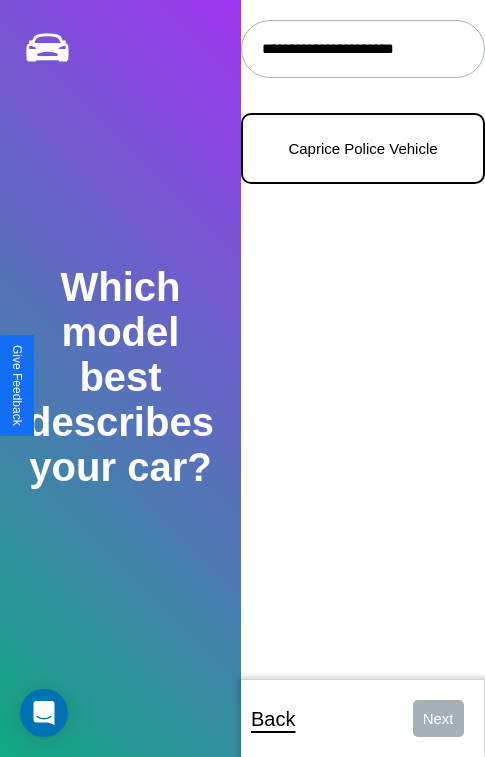 type on "**********" 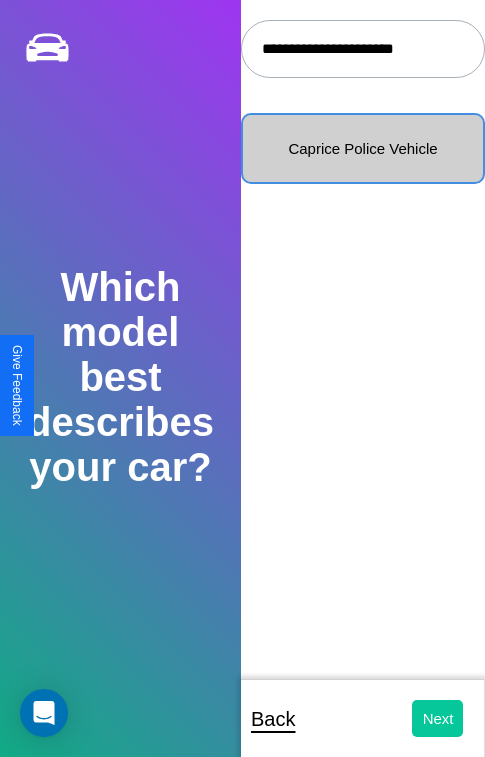 click on "Next" at bounding box center (438, 718) 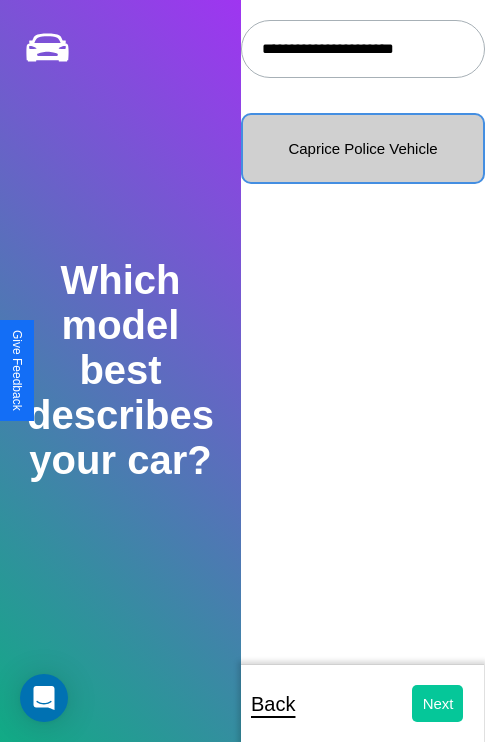 select on "*****" 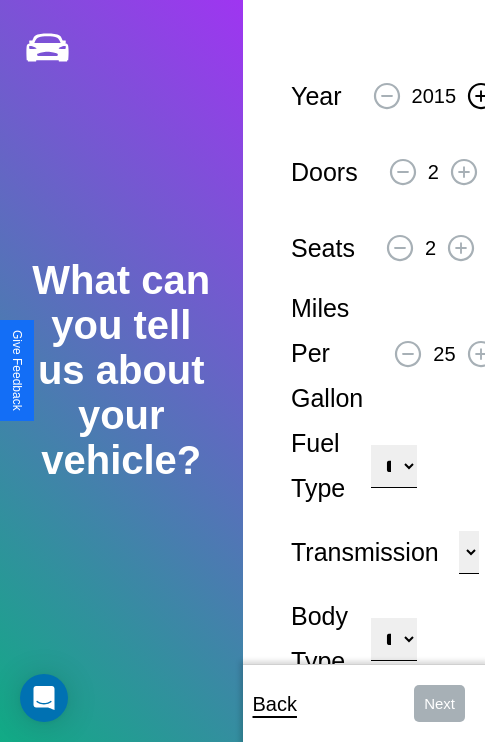 click 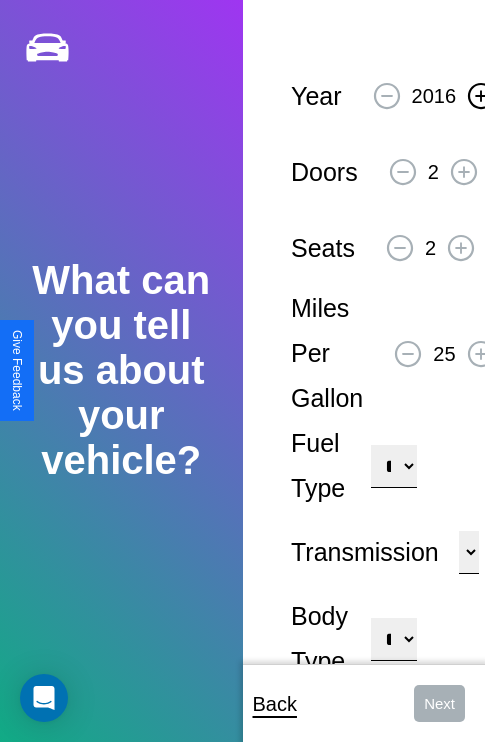 click 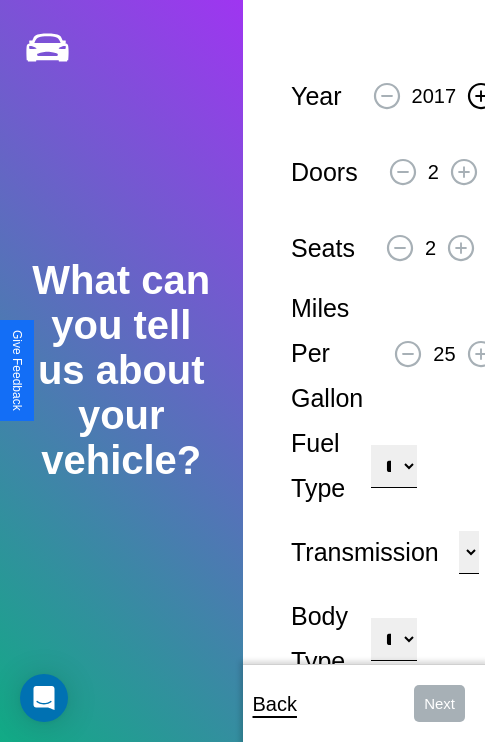 click 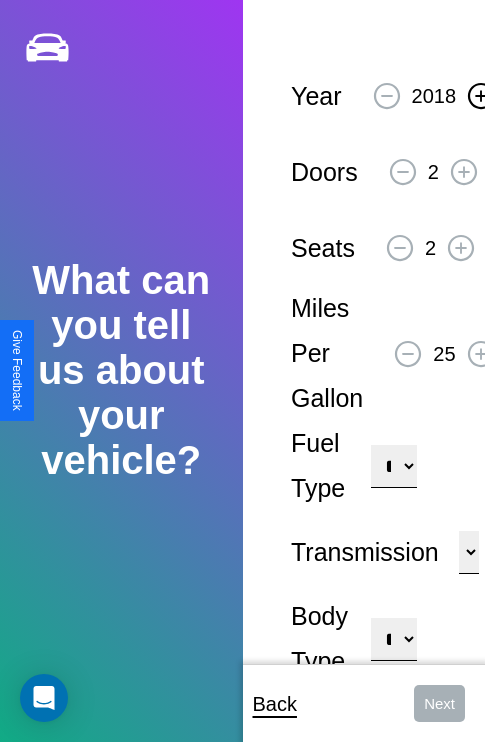 click 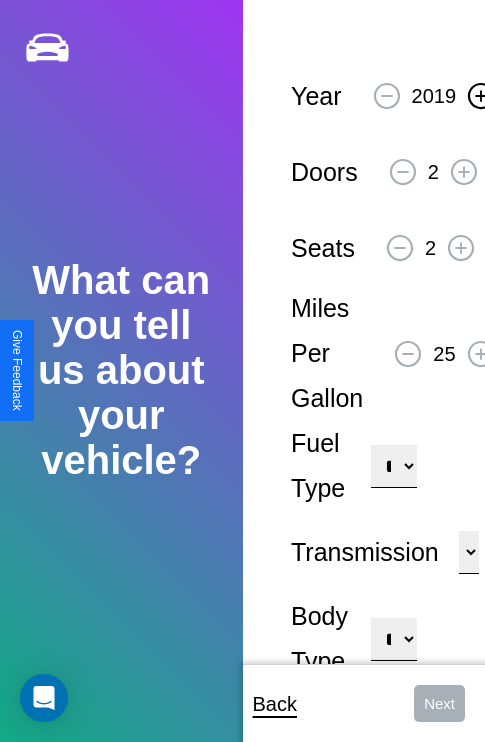 click 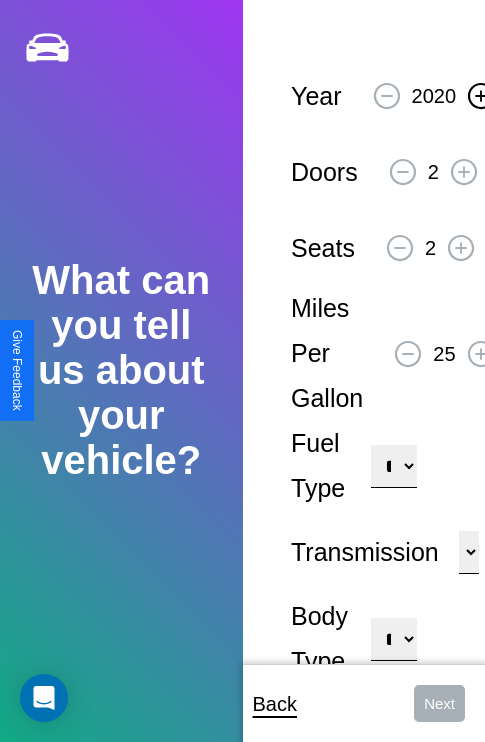 click 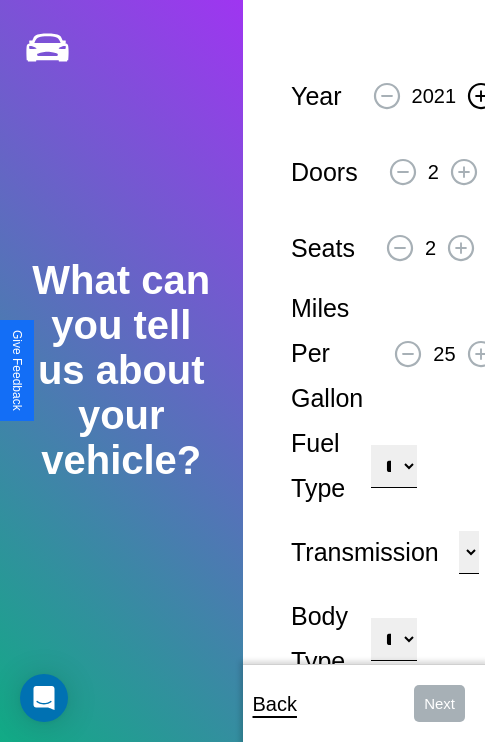 click 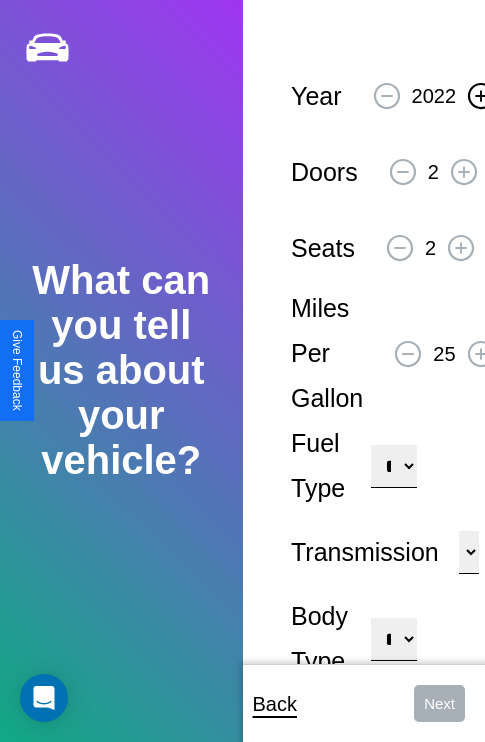 click 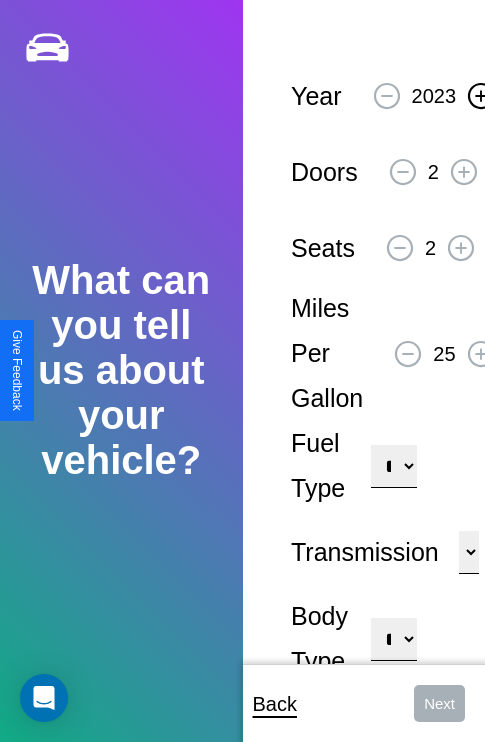 click 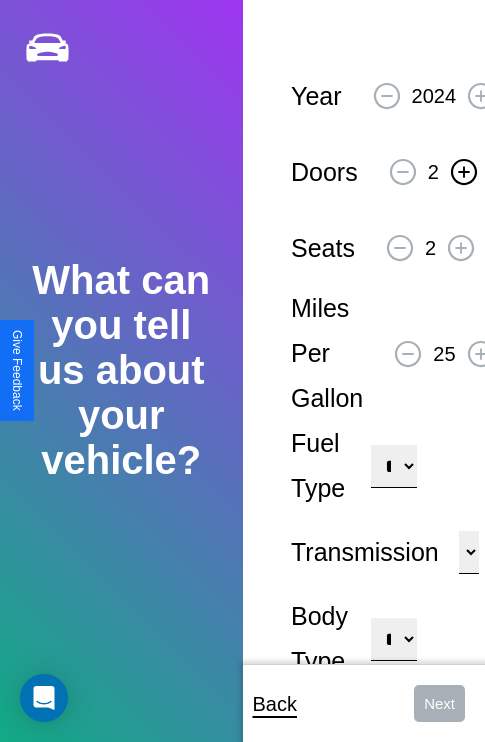 click 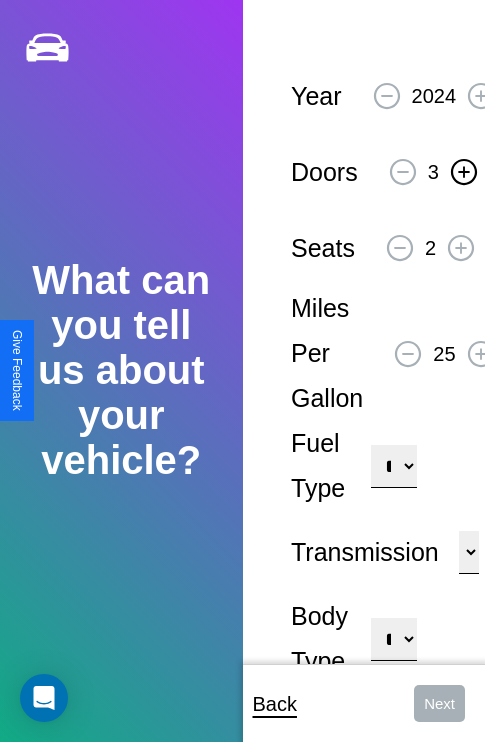 click 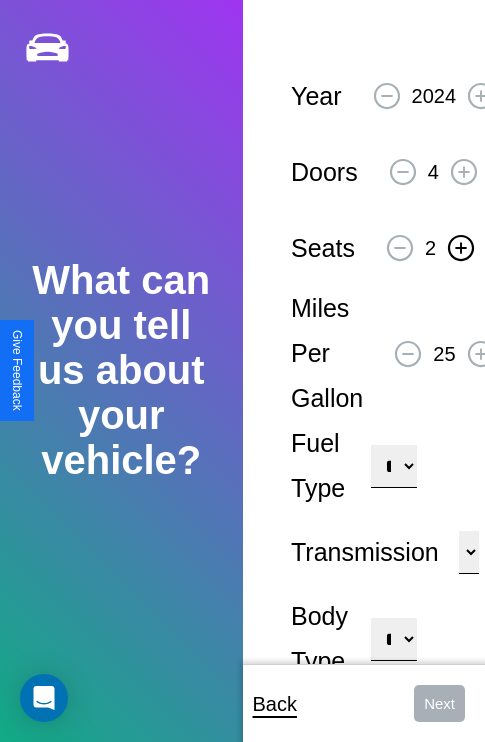 click 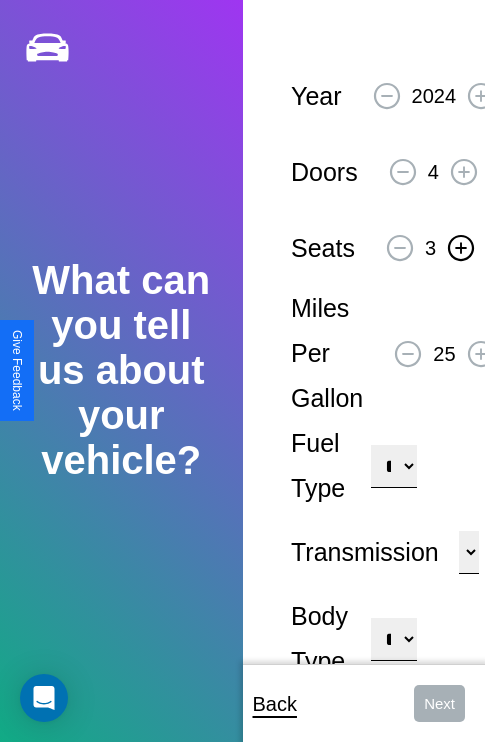 click 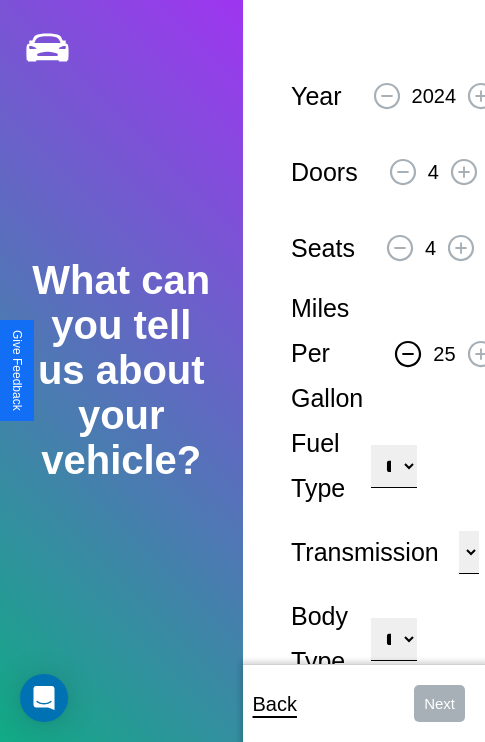 click 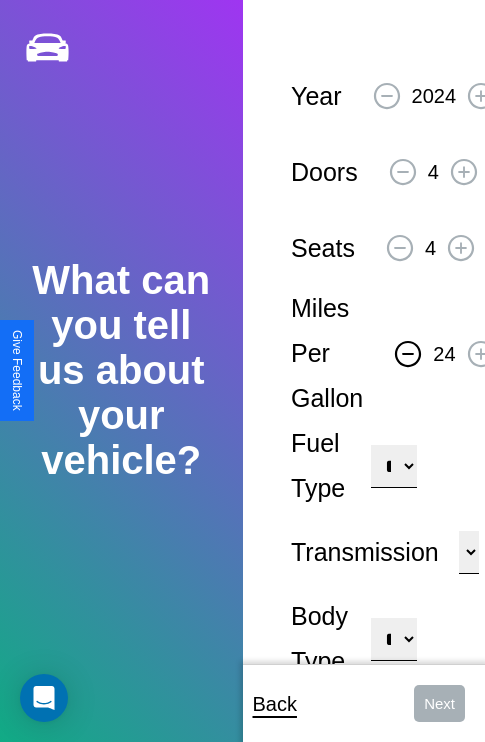 click 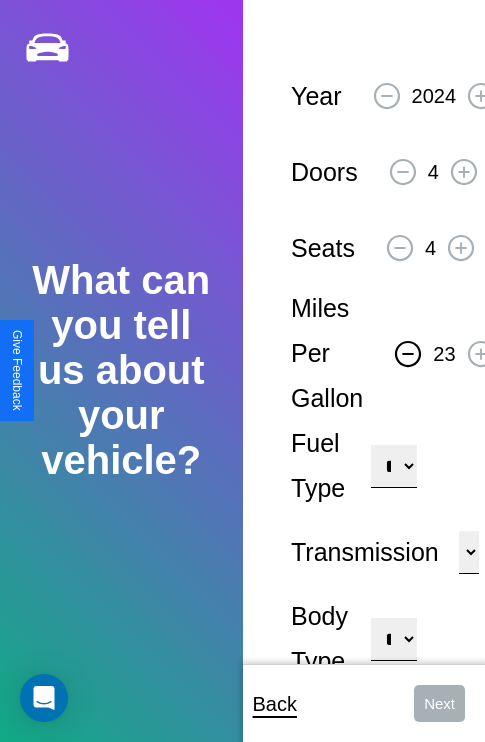 click 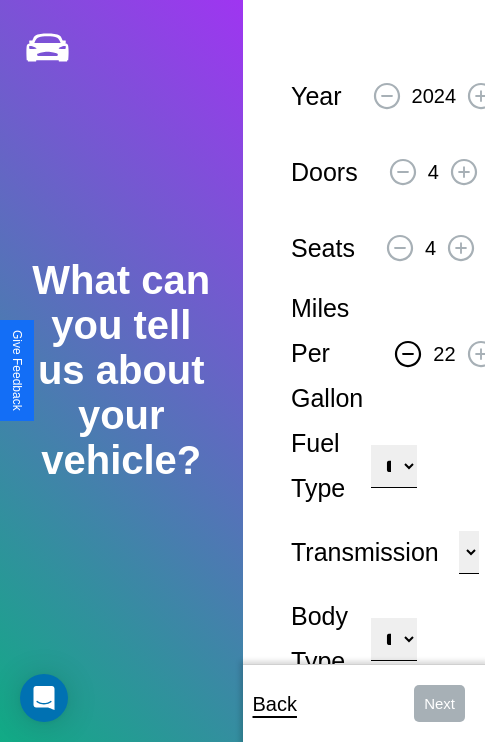 click 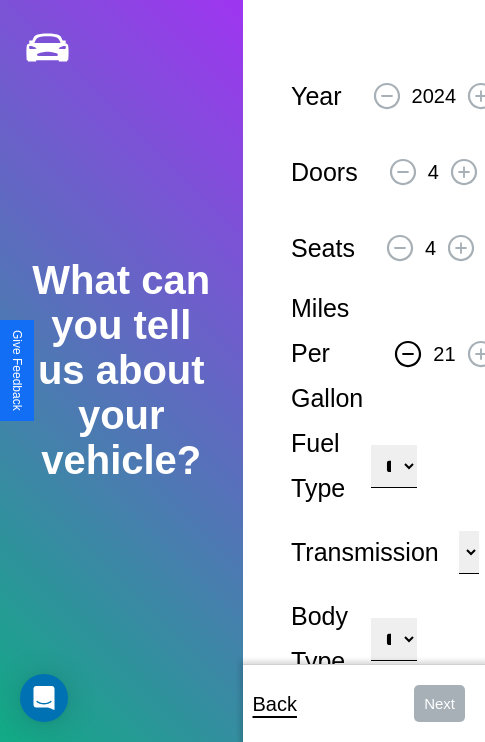 click 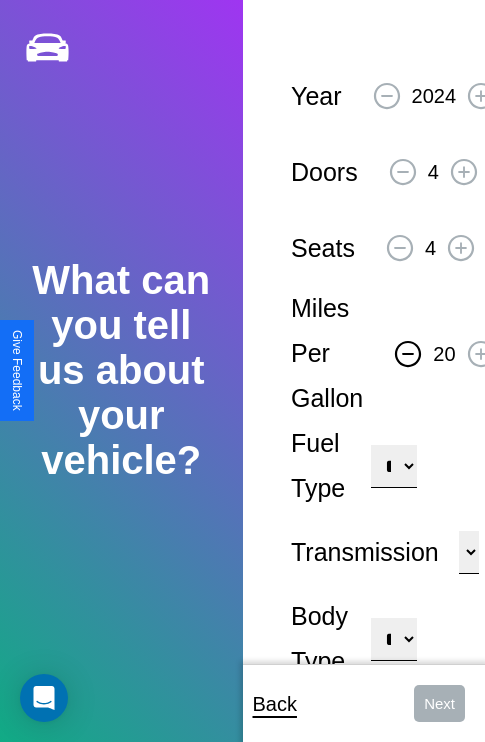 click 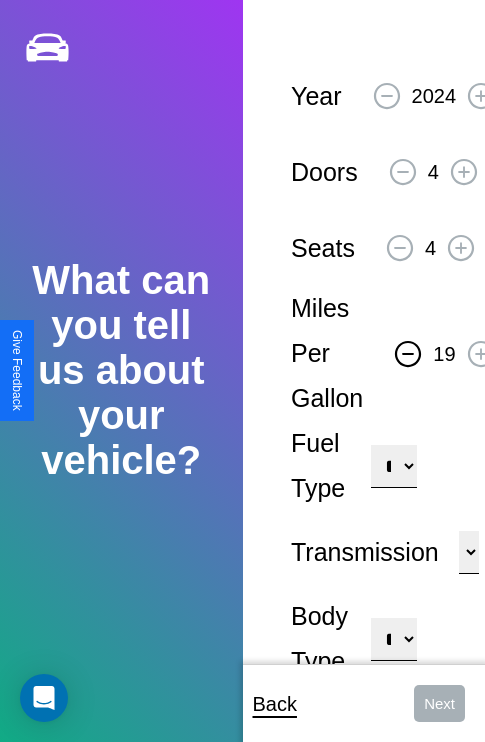 click on "**********" at bounding box center [393, 466] 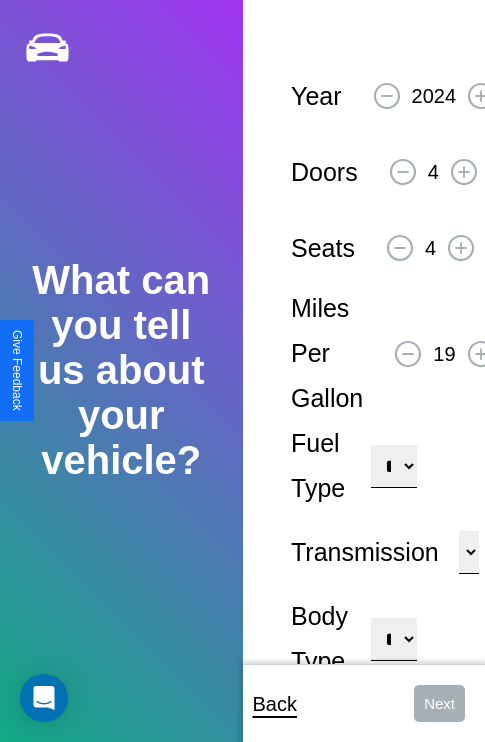 select on "********" 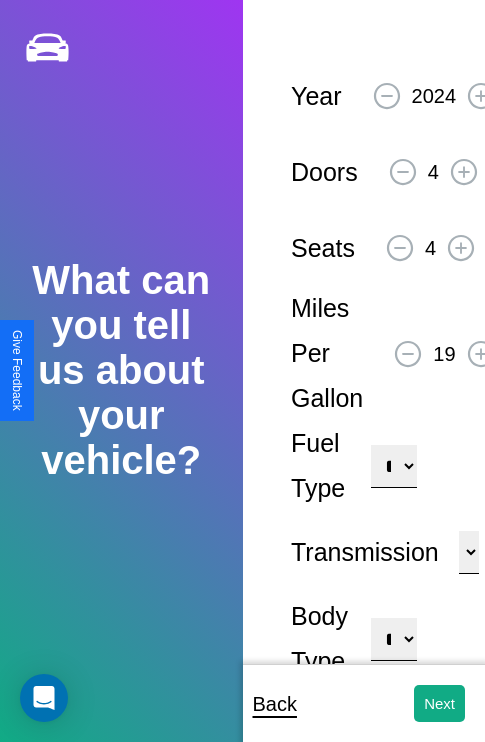 click on "**********" at bounding box center [393, 639] 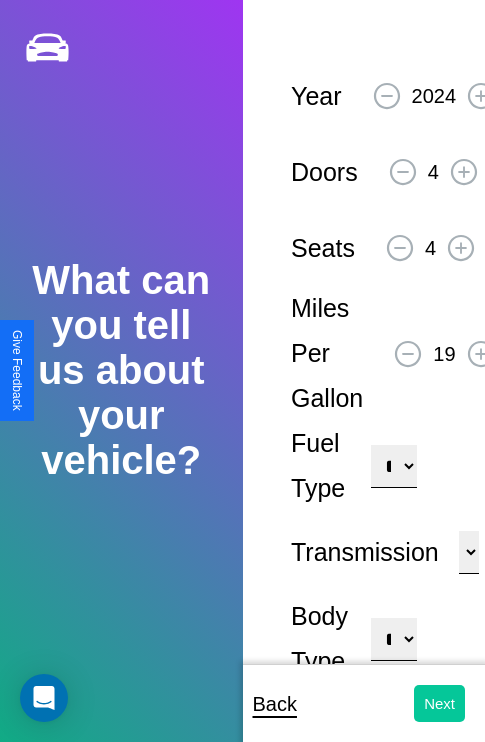 click on "Next" at bounding box center [439, 703] 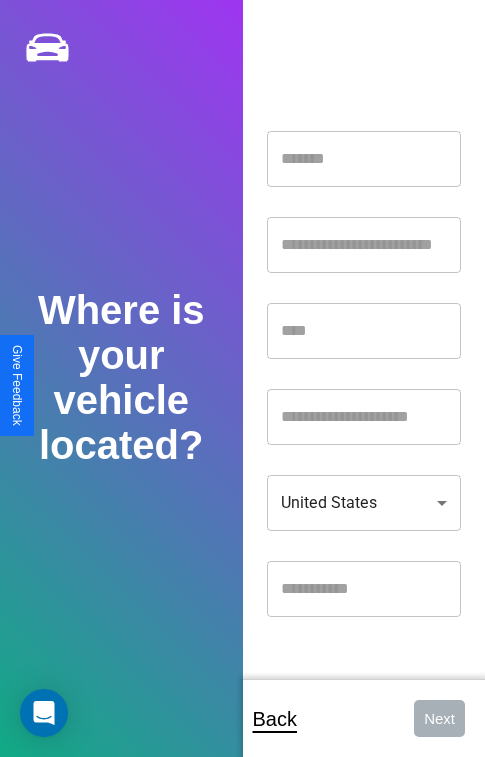 click at bounding box center [364, 159] 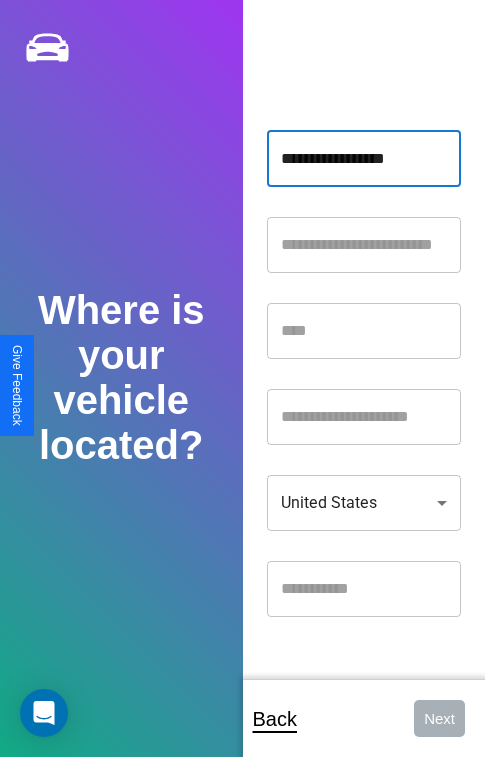 type on "**********" 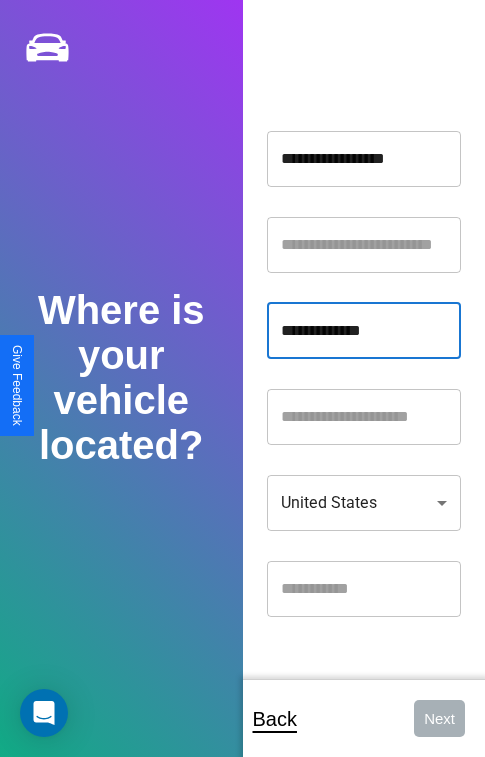 type on "**********" 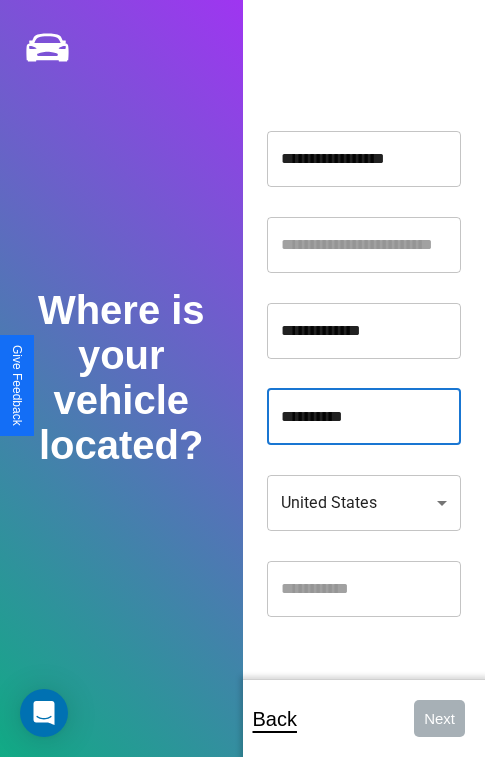 type on "**********" 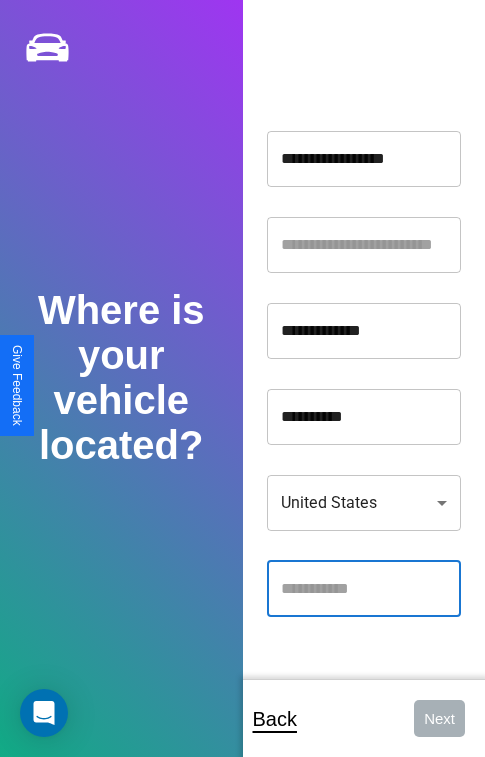 click at bounding box center (364, 589) 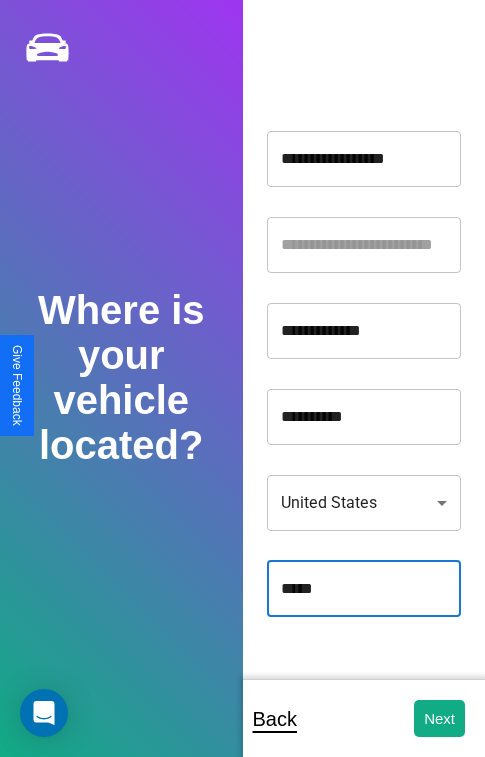 type on "*****" 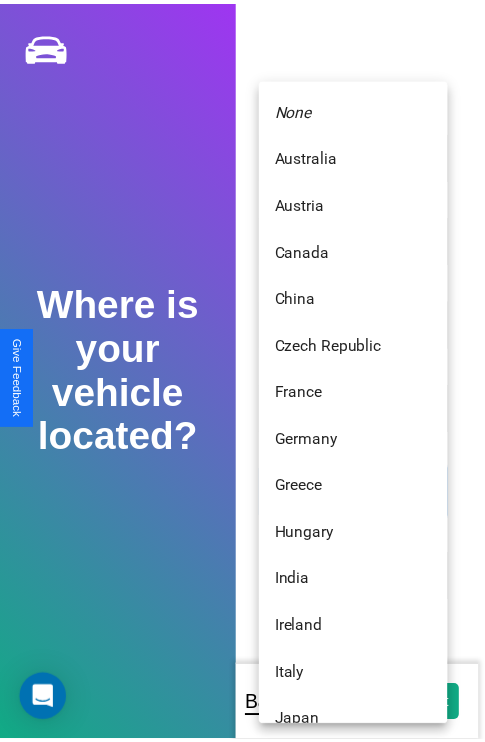 scroll, scrollTop: 459, scrollLeft: 0, axis: vertical 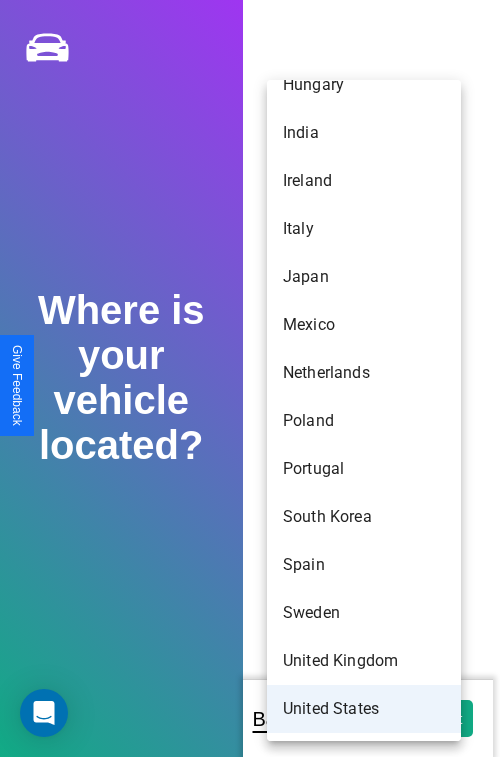 click on "United States" at bounding box center (364, 709) 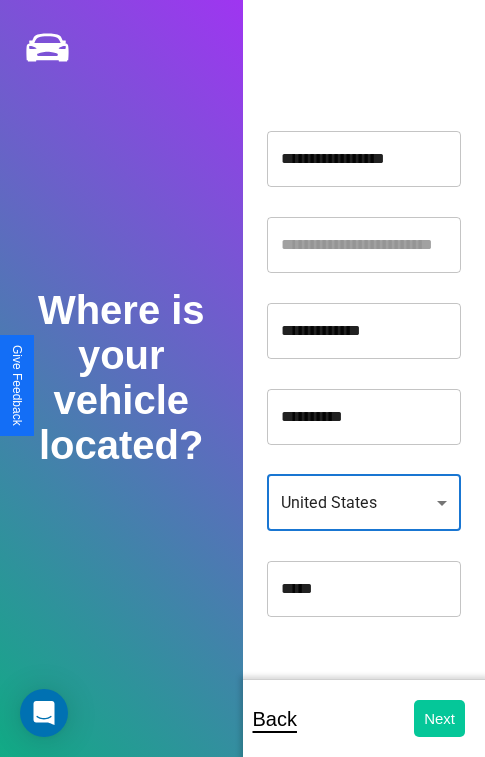 click on "Next" at bounding box center (439, 718) 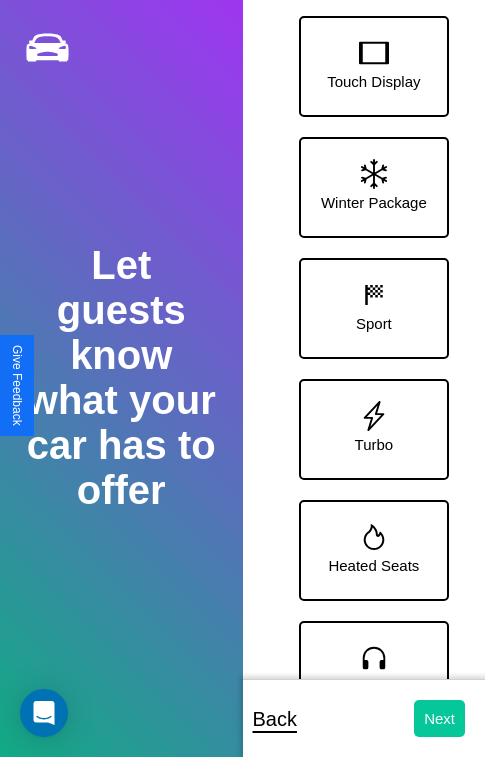 click on "Next" at bounding box center [439, 718] 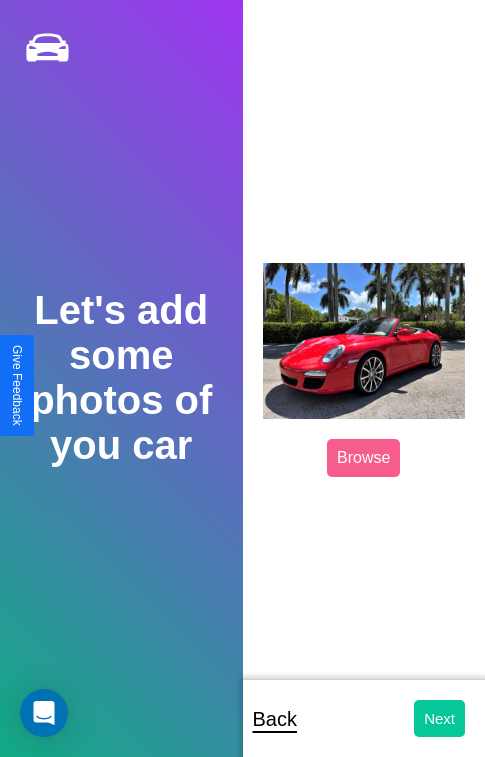 click on "Next" at bounding box center [439, 718] 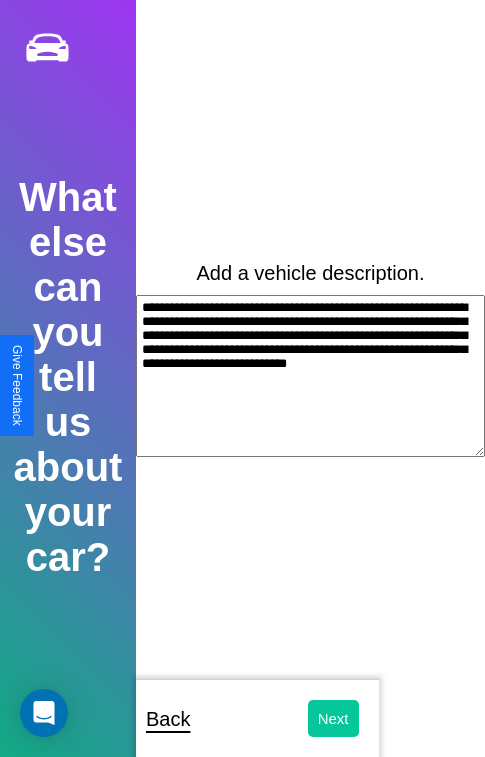 type on "**********" 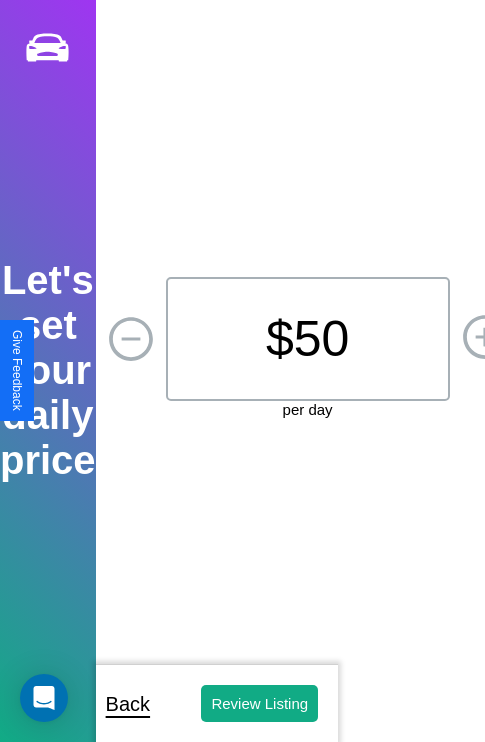 click on "$ 50" at bounding box center (308, 339) 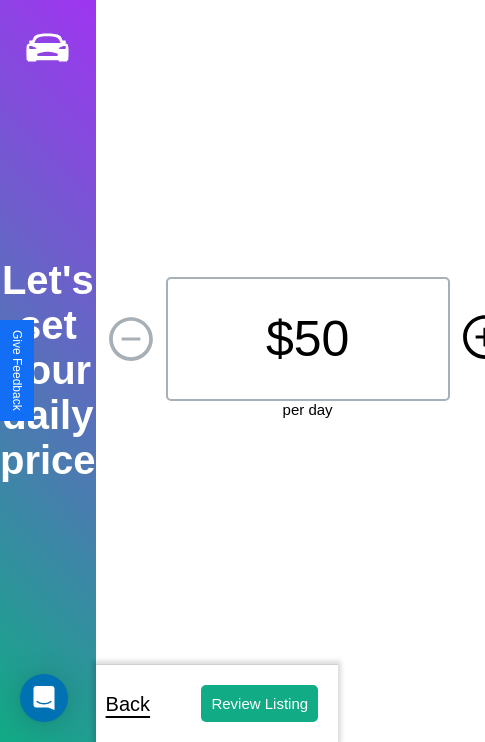 click 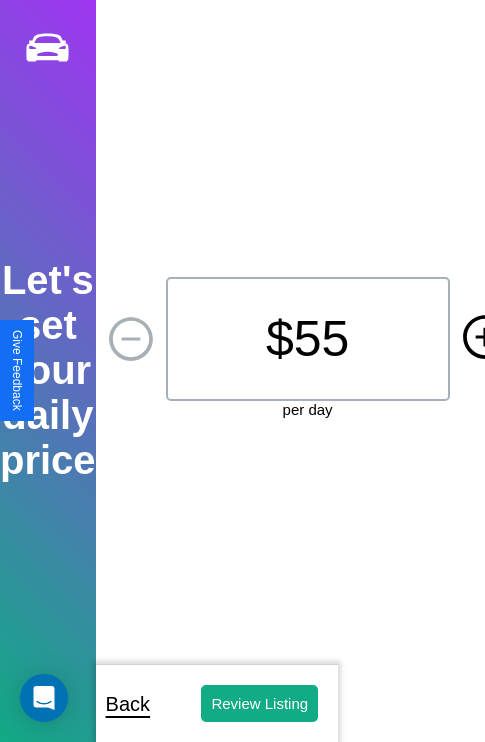 click 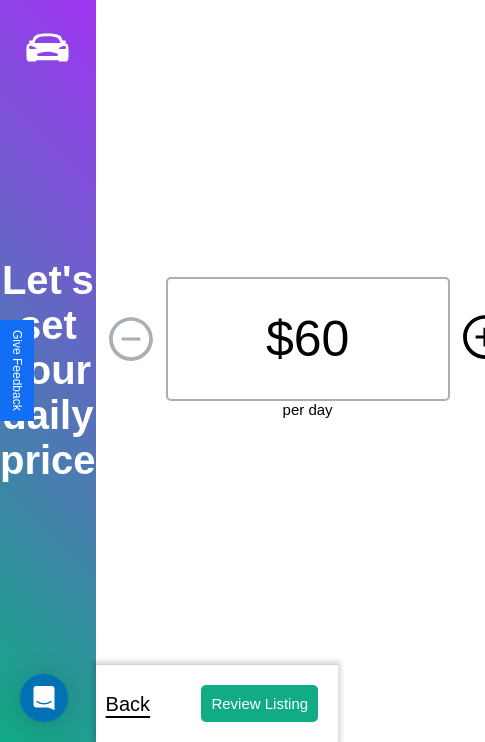click 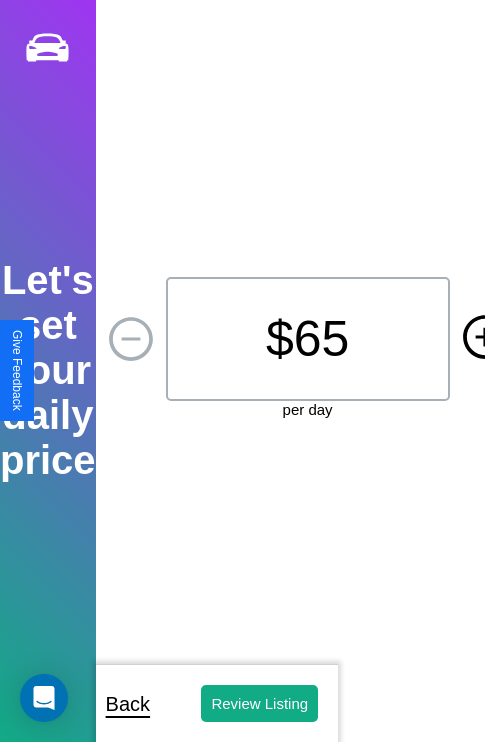 click 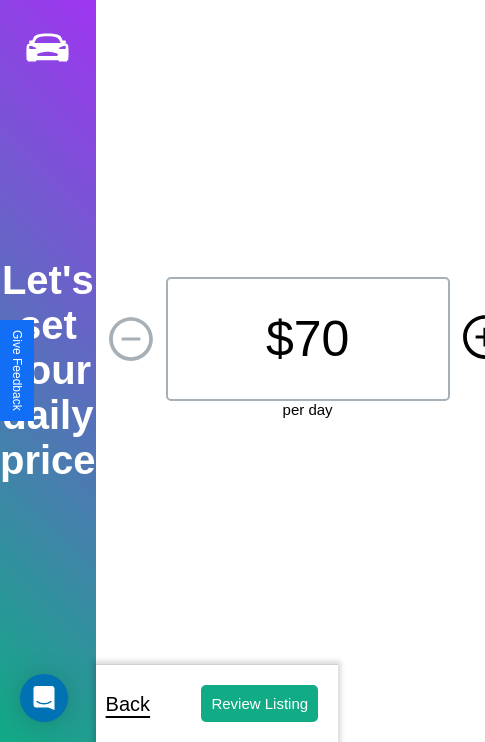 click 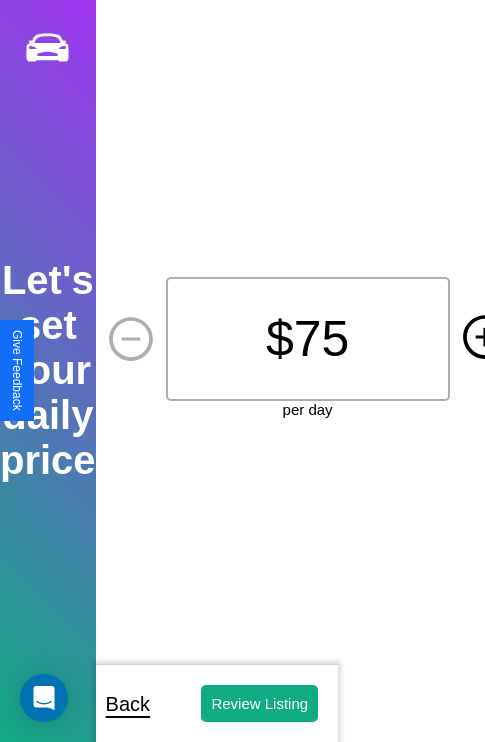 click 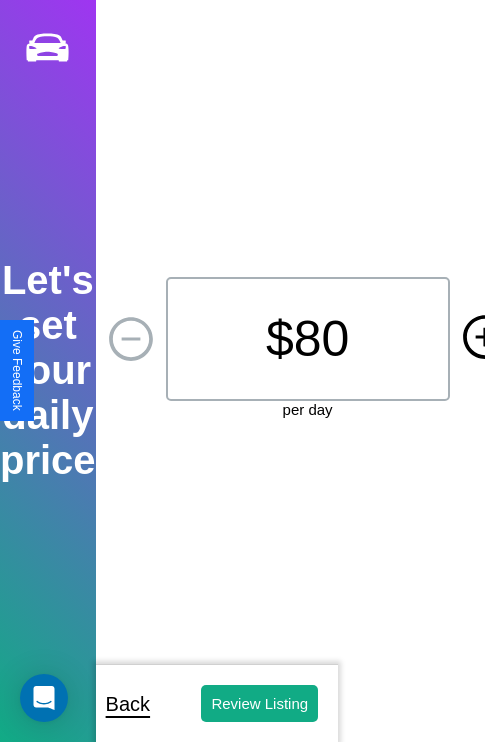 click 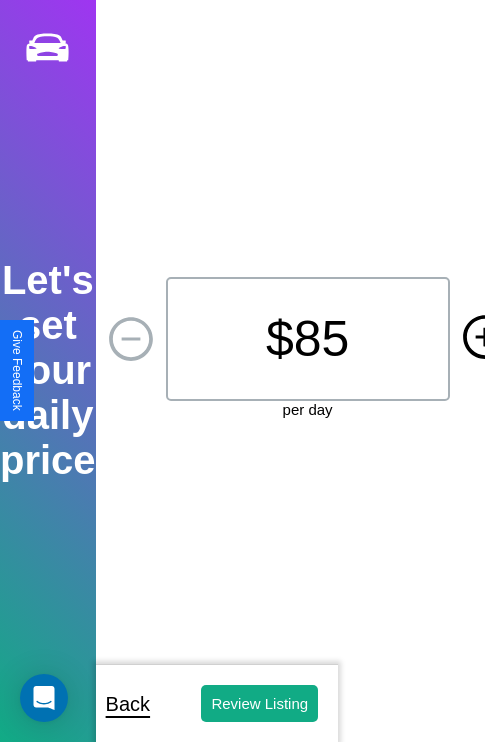 click 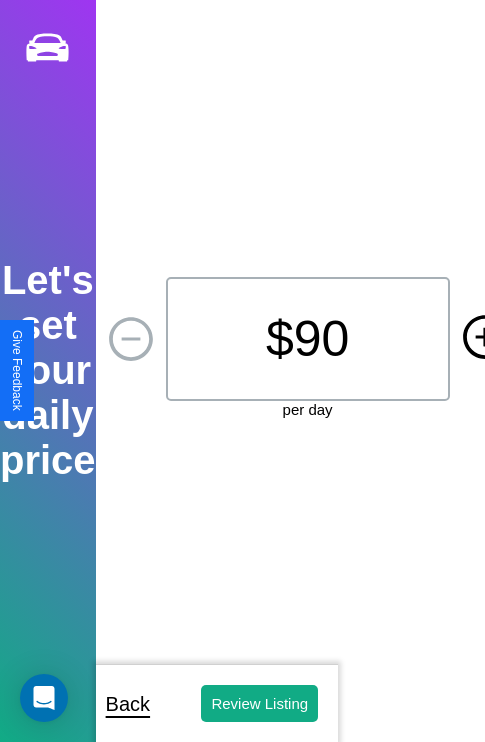 click 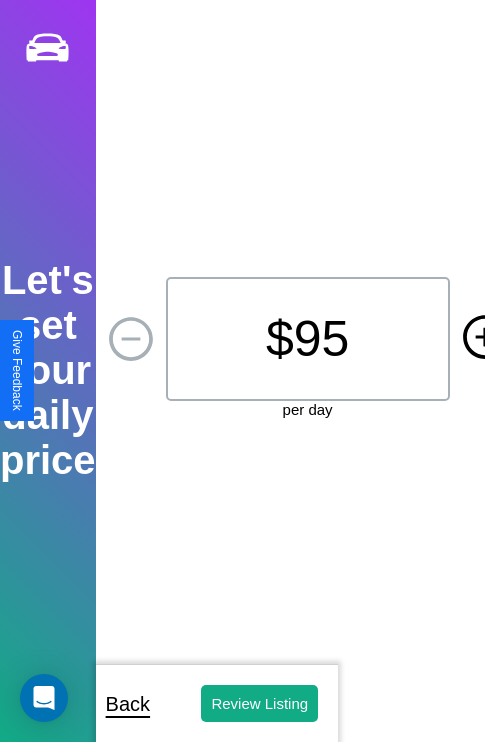 click 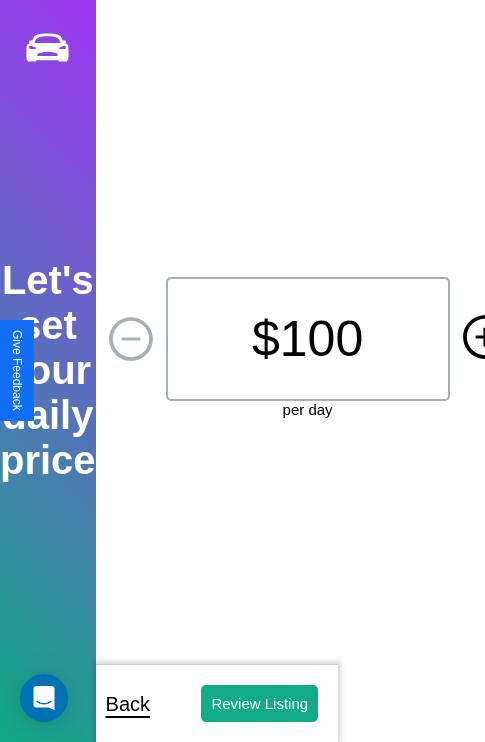 click 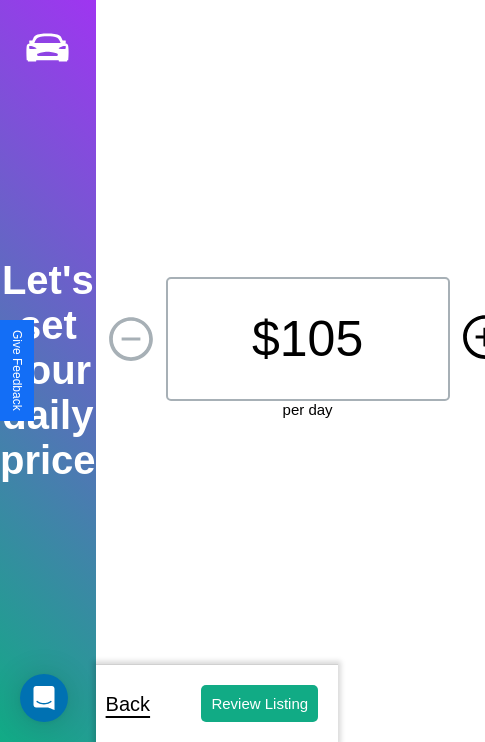 click 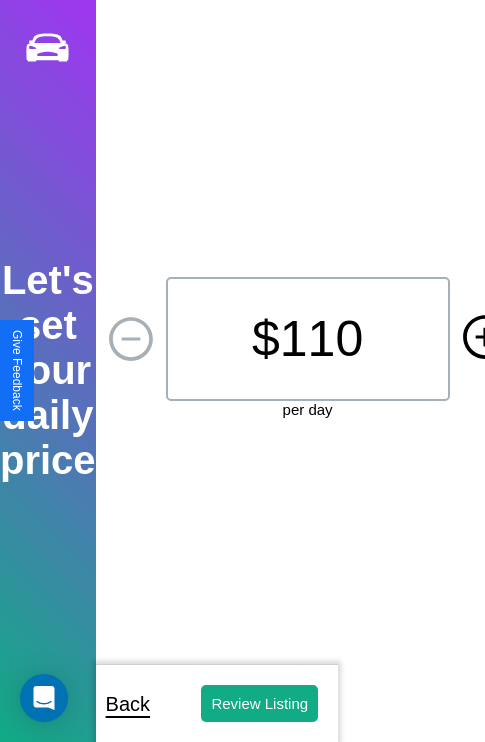 click 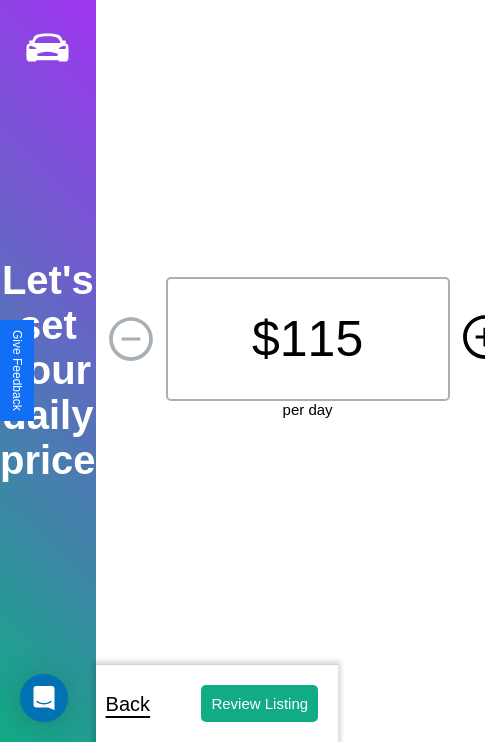 click 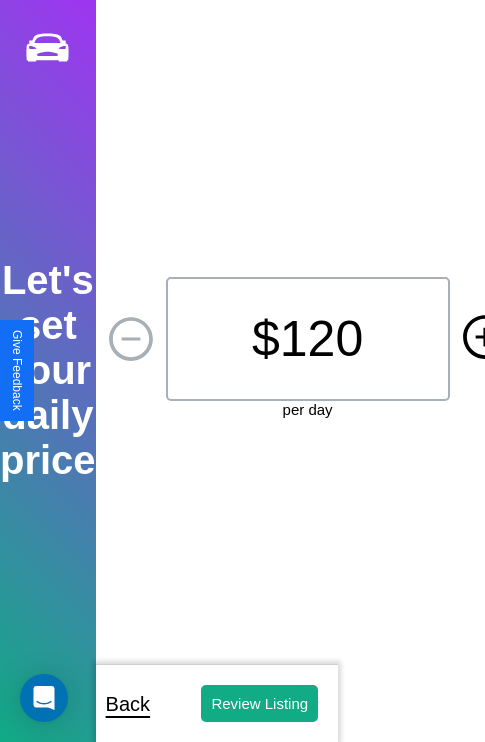 click 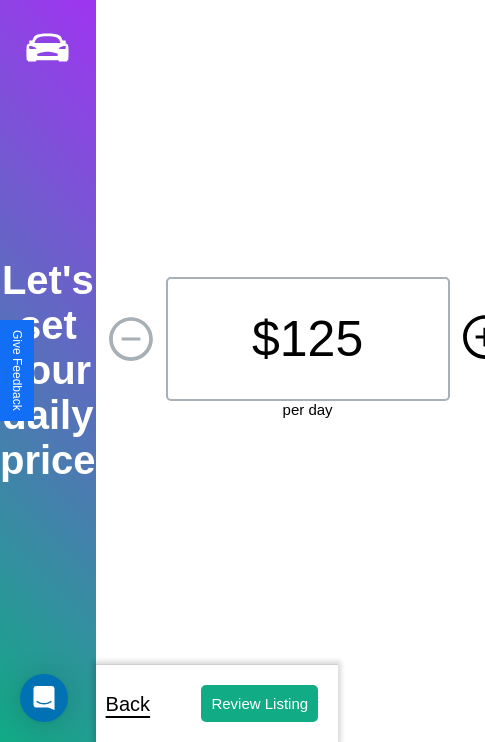 click 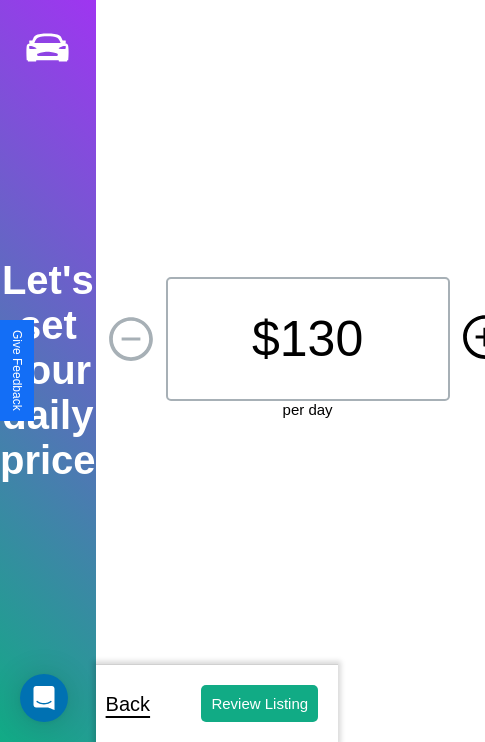 click 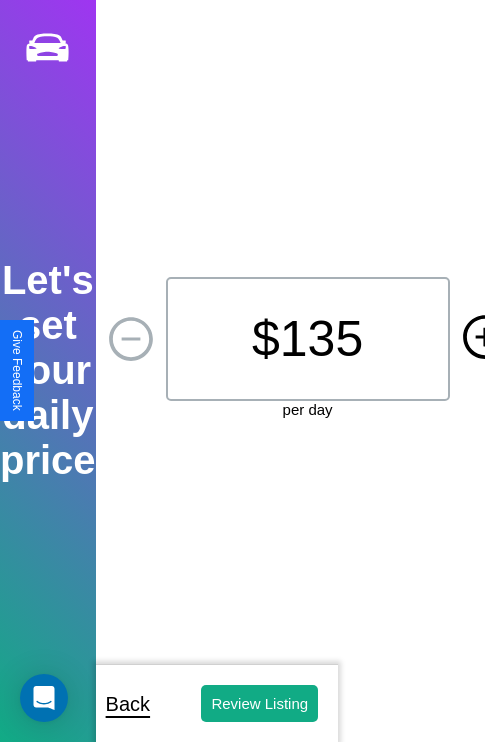click 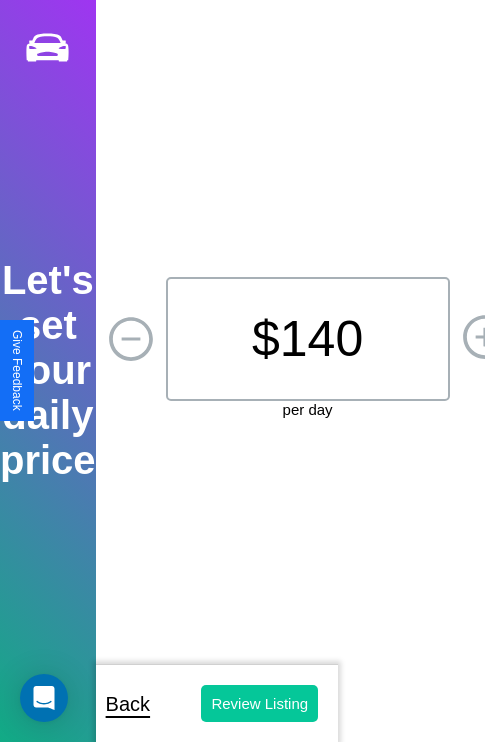 click on "Review Listing" at bounding box center [259, 703] 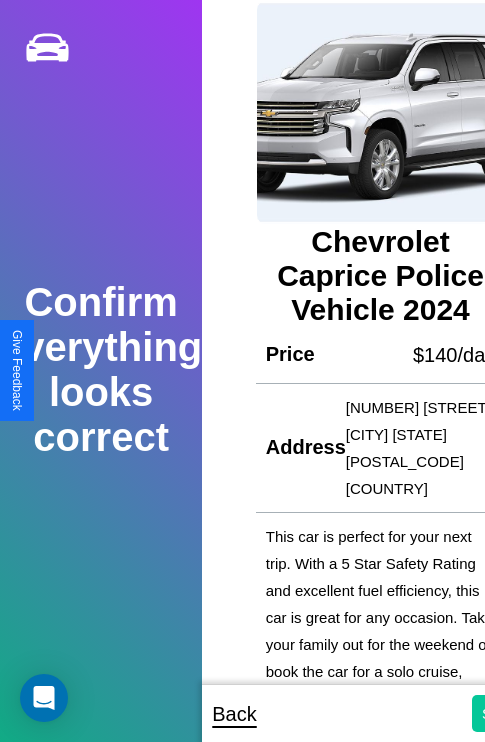 click on "Submit" at bounding box center (505, 713) 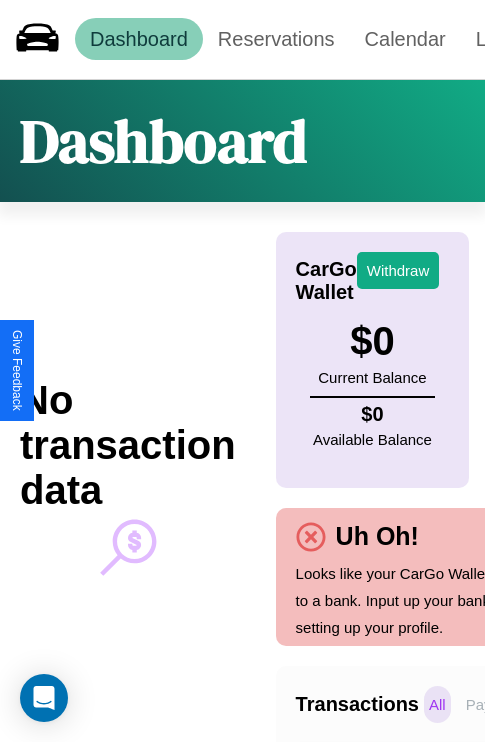 scroll, scrollTop: 0, scrollLeft: 147, axis: horizontal 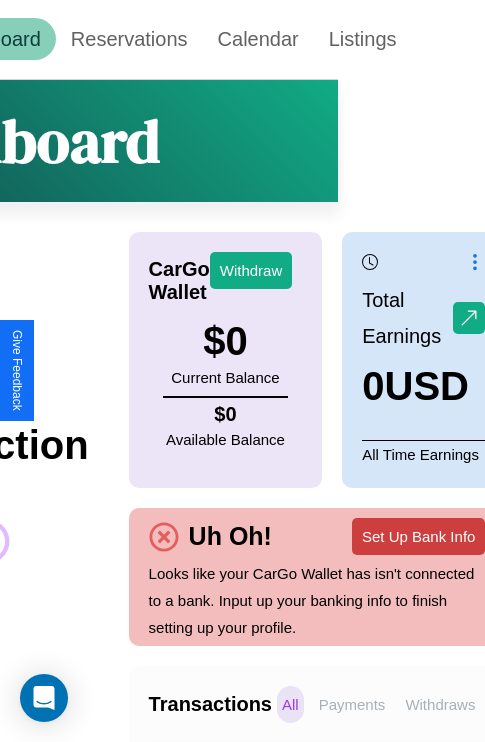 click on "Set Up Bank Info" at bounding box center (418, 536) 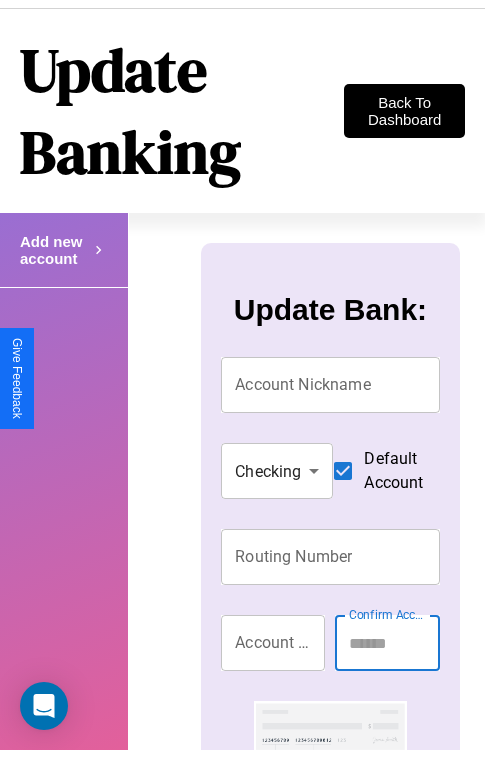scroll, scrollTop: 0, scrollLeft: 0, axis: both 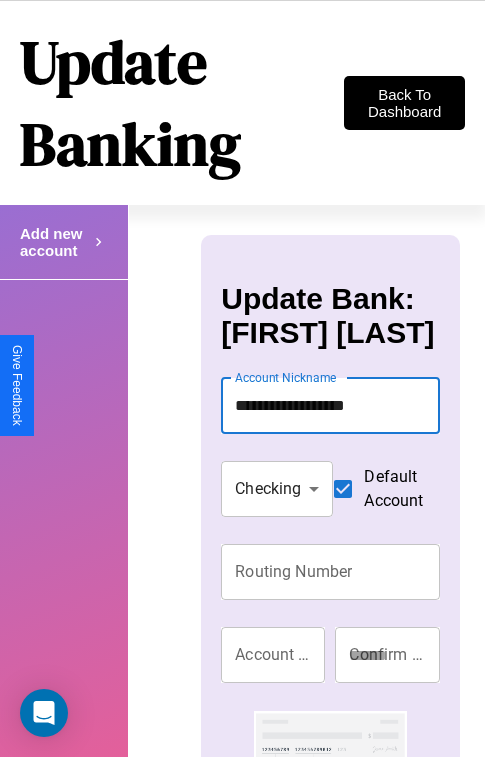 type on "**********" 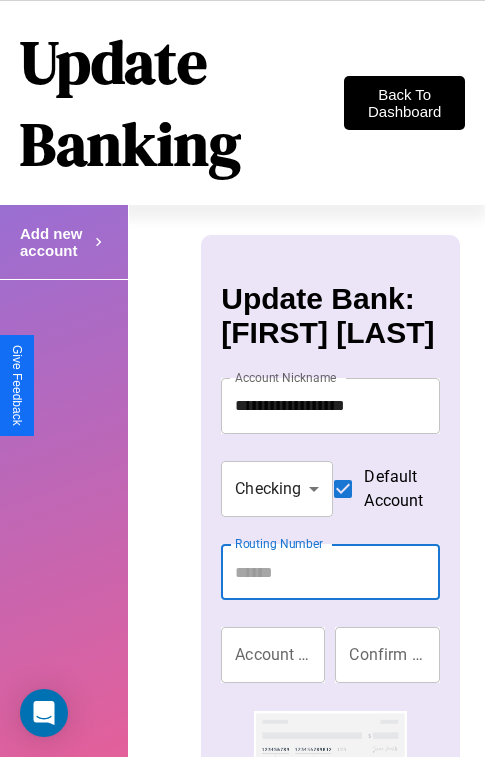 click on "Routing Number" at bounding box center [330, 572] 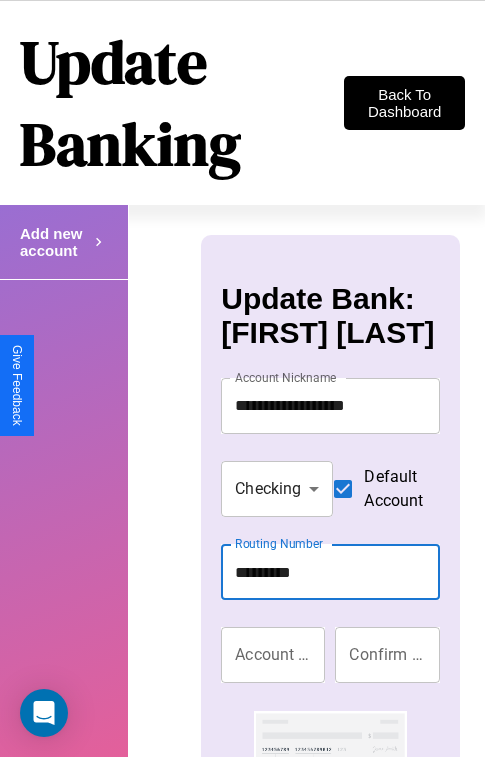 type on "*********" 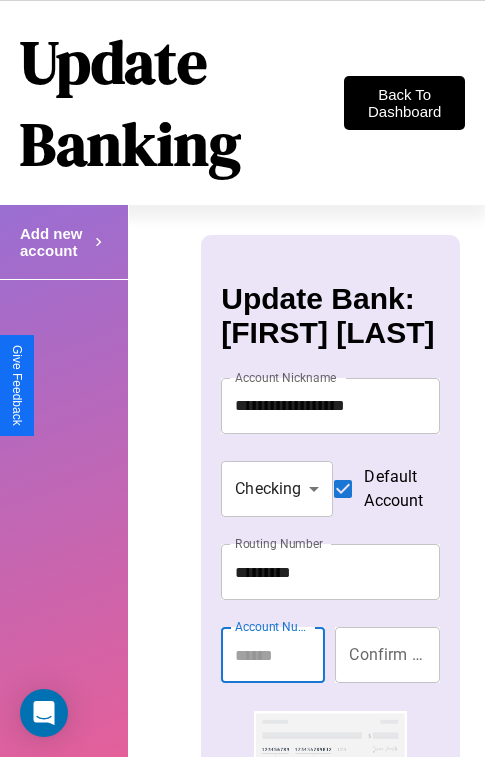 click on "Account Number" at bounding box center (273, 655) 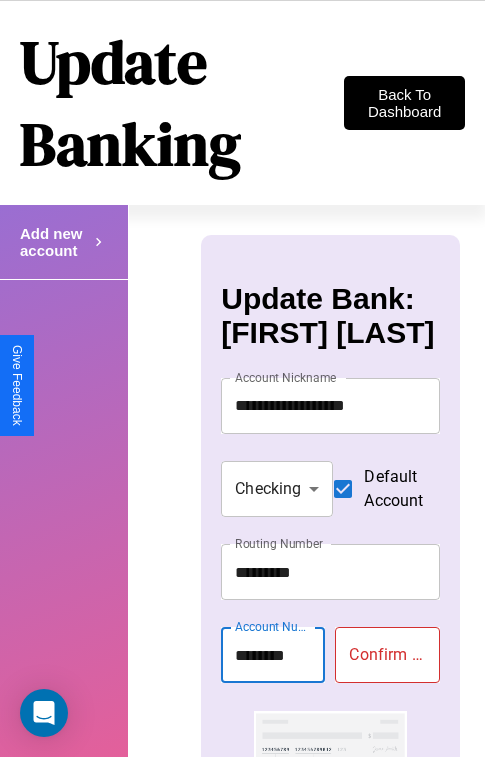 type on "********" 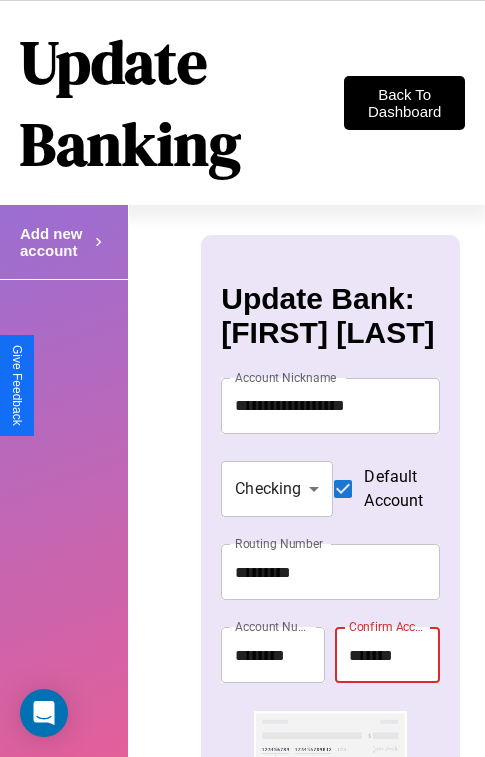 type on "********" 